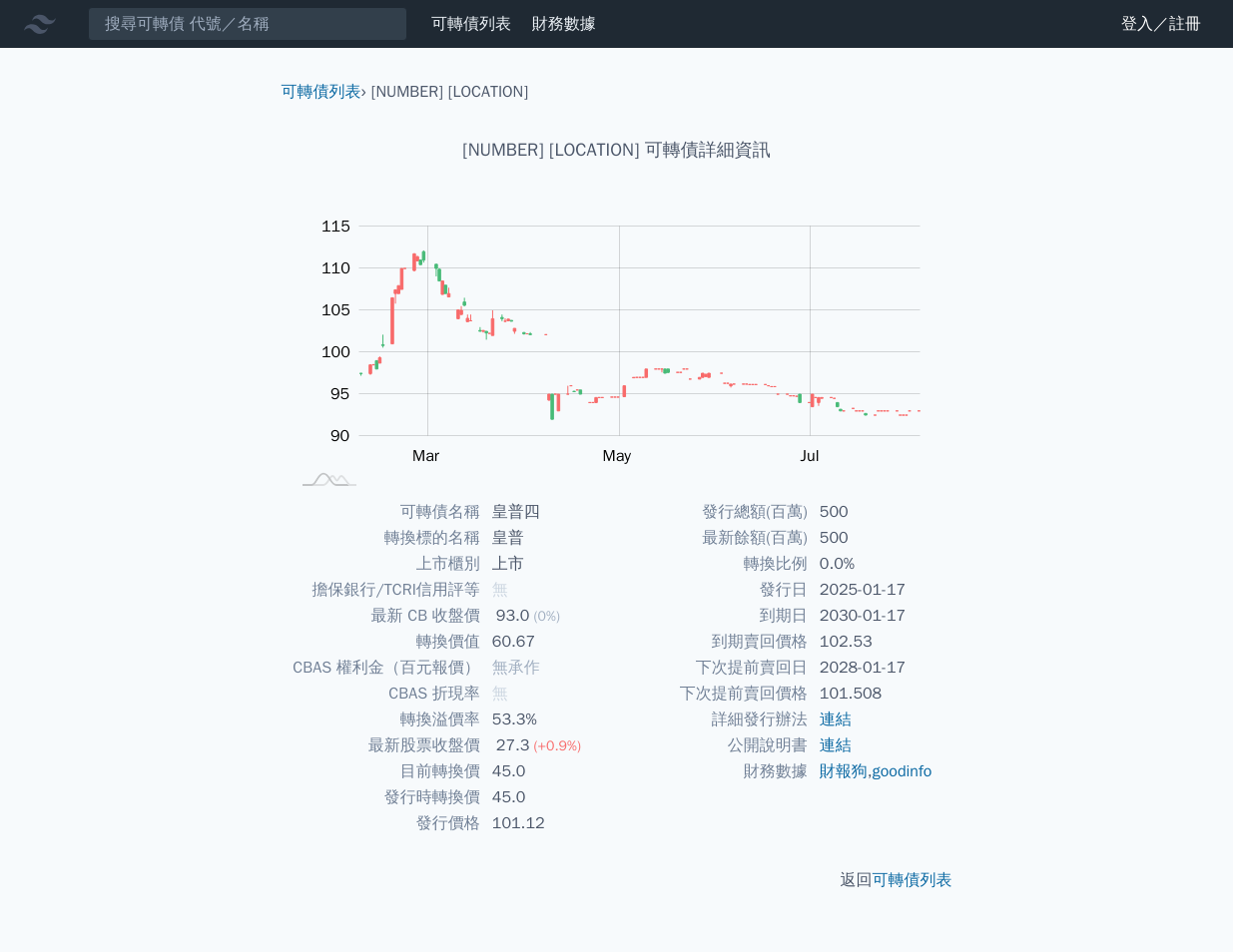 scroll, scrollTop: 0, scrollLeft: 0, axis: both 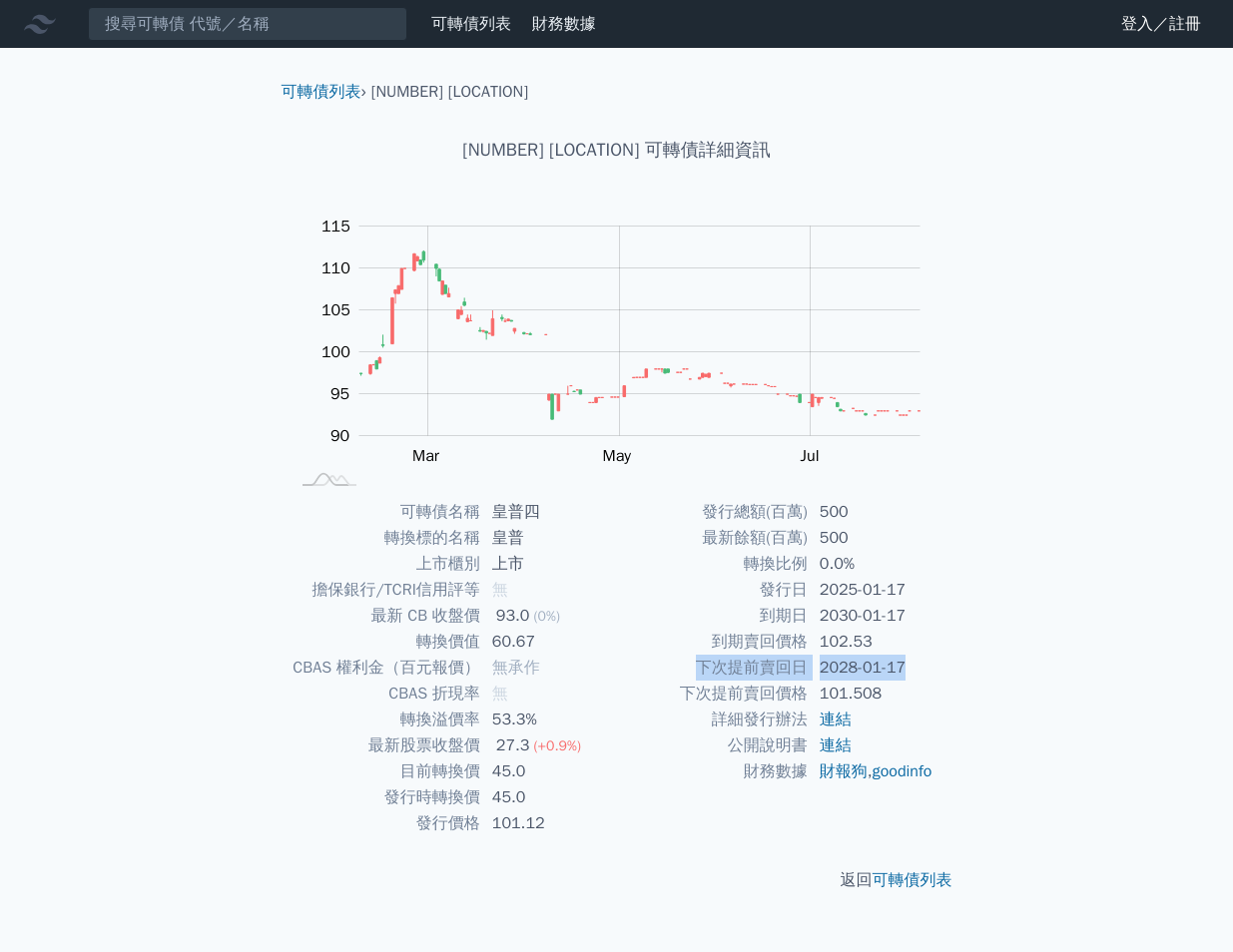drag, startPoint x: 700, startPoint y: 670, endPoint x: 925, endPoint y: 670, distance: 225 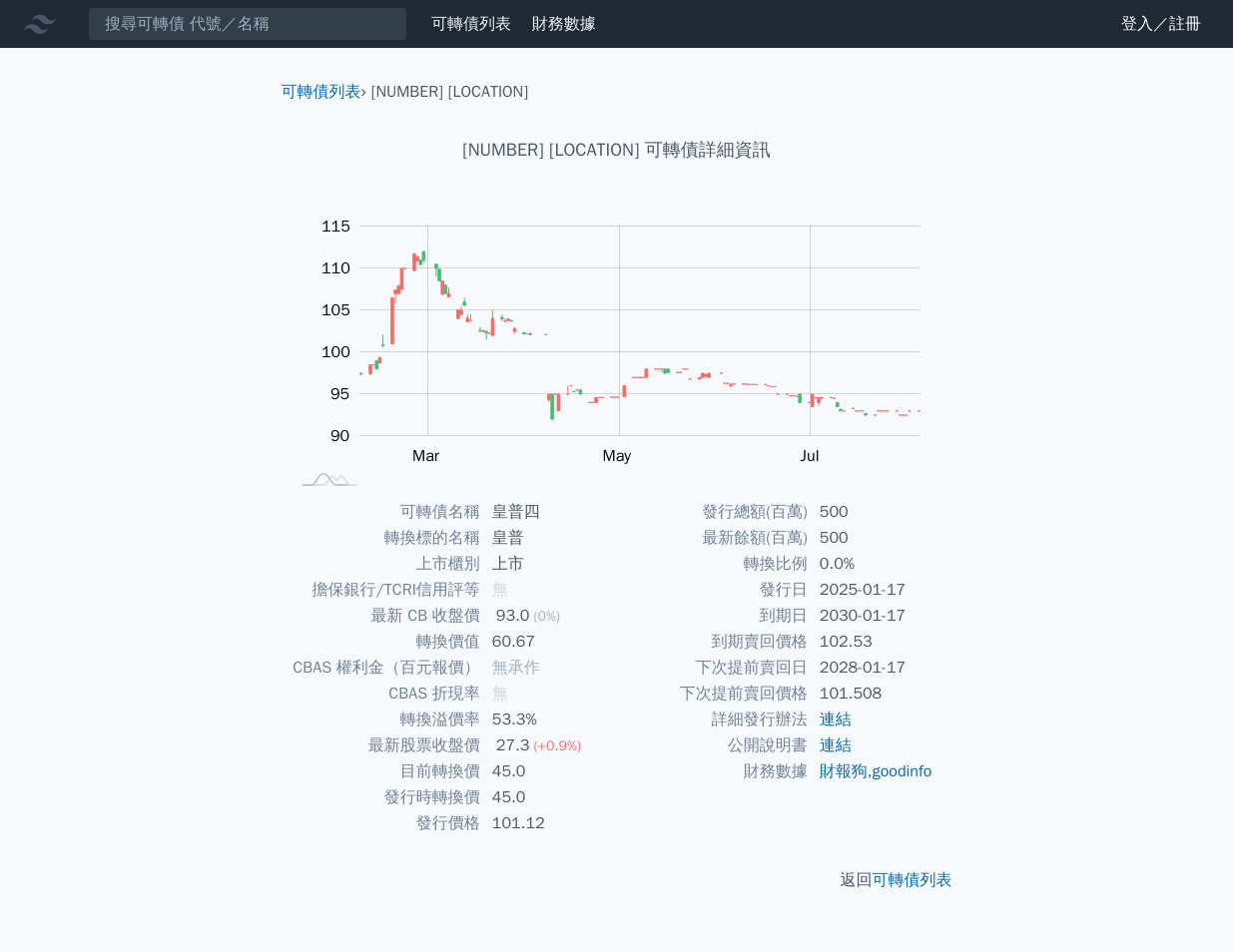 click on "目前轉換價" at bounding box center [384, 771] 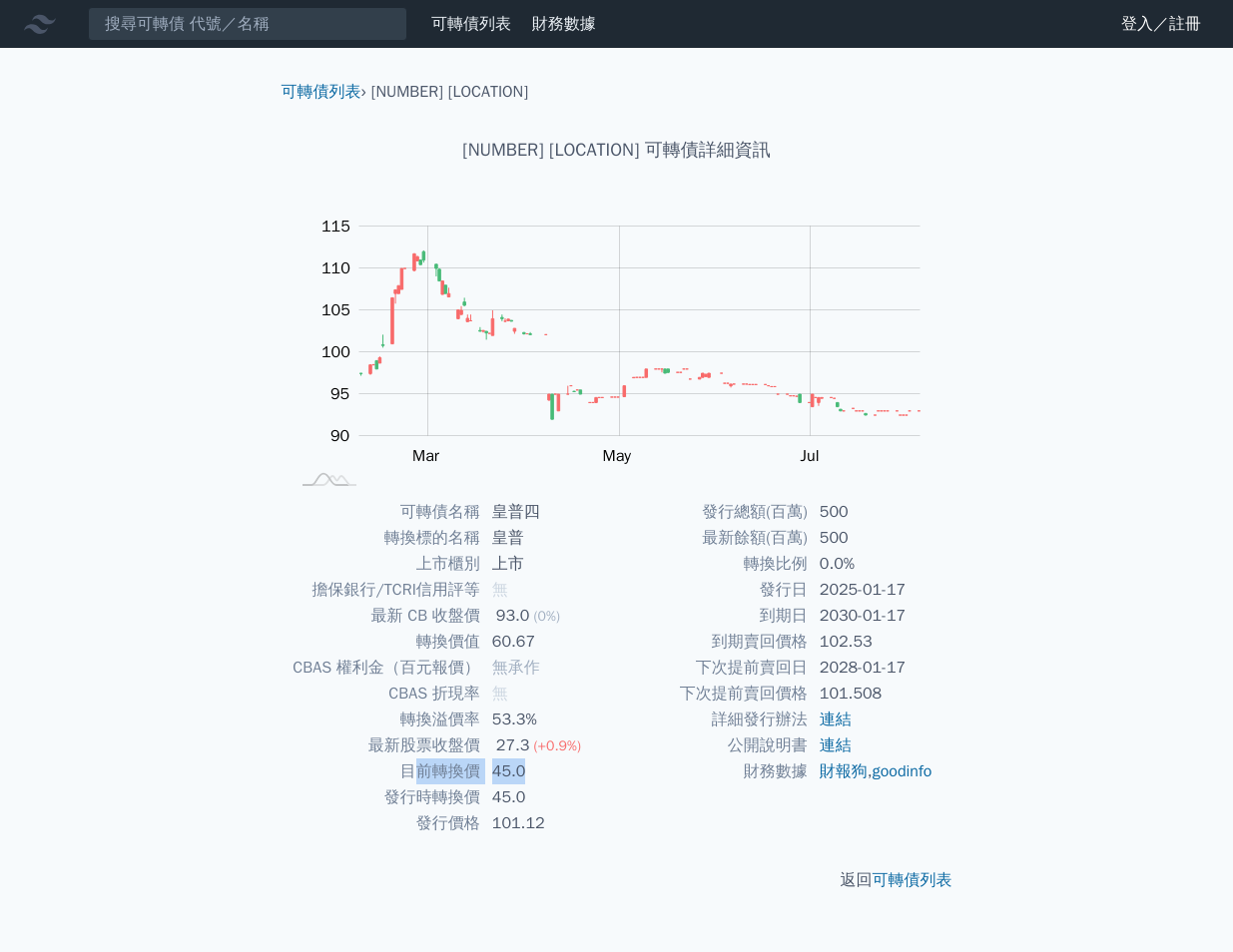 drag, startPoint x: 412, startPoint y: 768, endPoint x: 532, endPoint y: 768, distance: 120 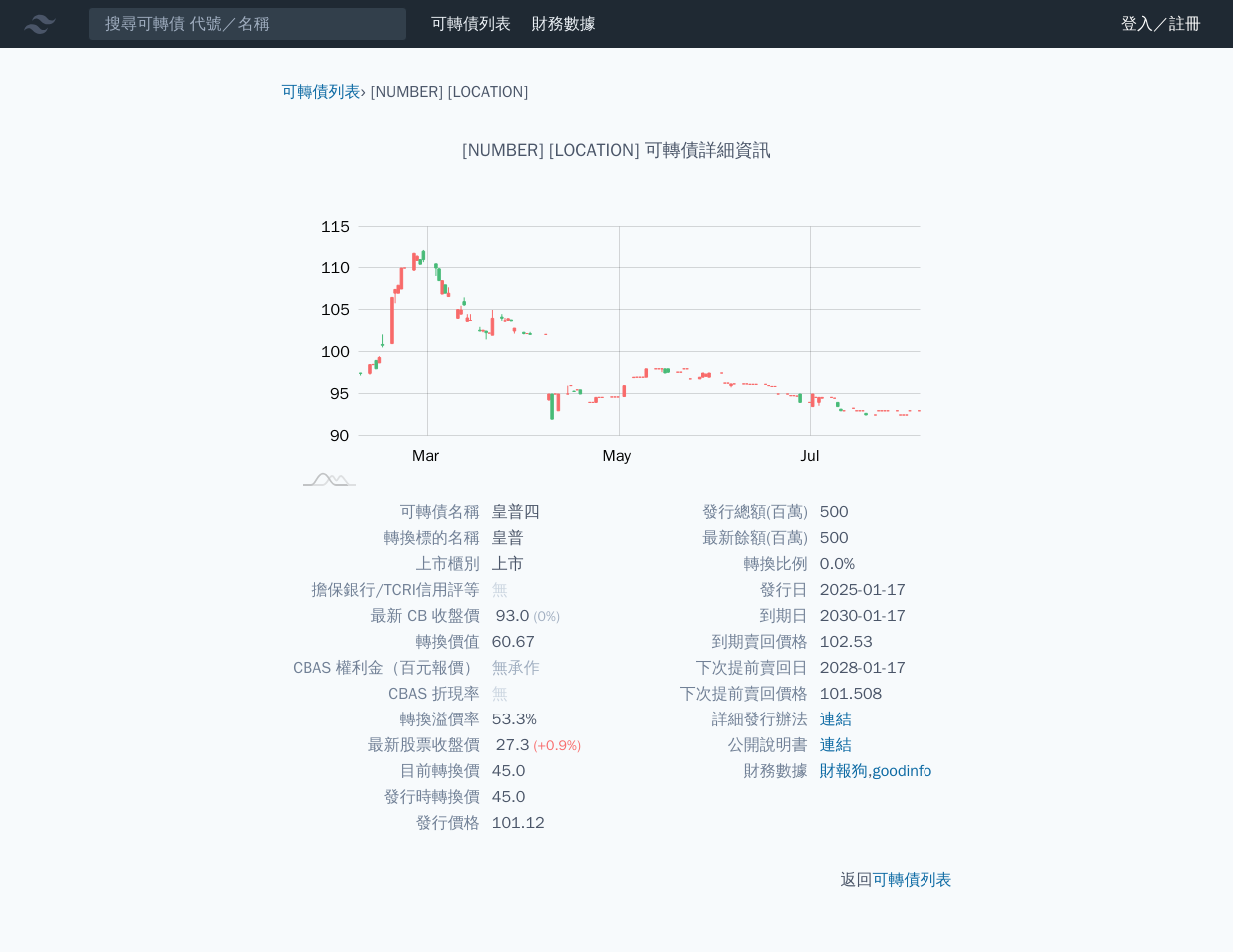 drag, startPoint x: 532, startPoint y: 768, endPoint x: 438, endPoint y: 680, distance: 128.76335 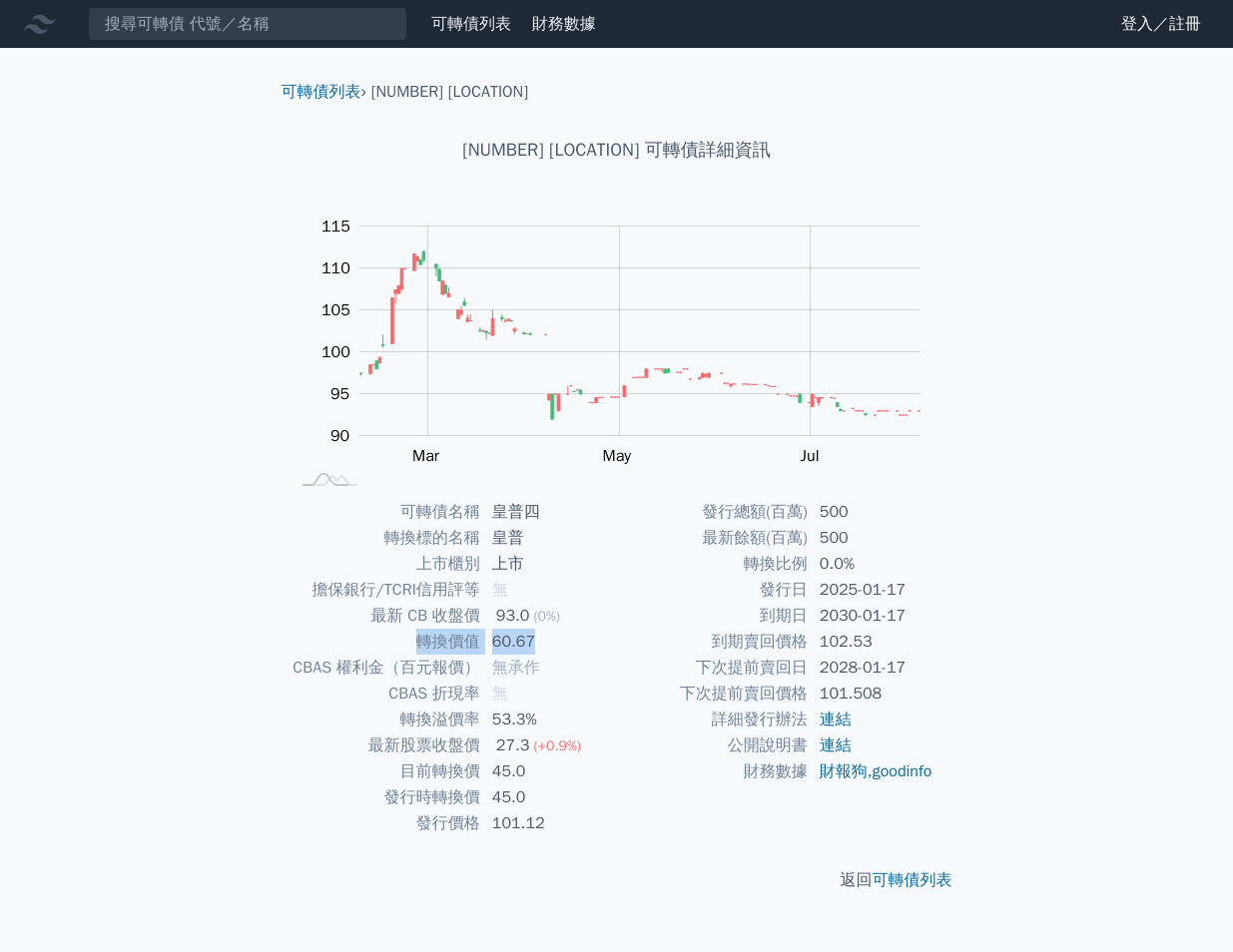 drag, startPoint x: 421, startPoint y: 646, endPoint x: 580, endPoint y: 646, distance: 159 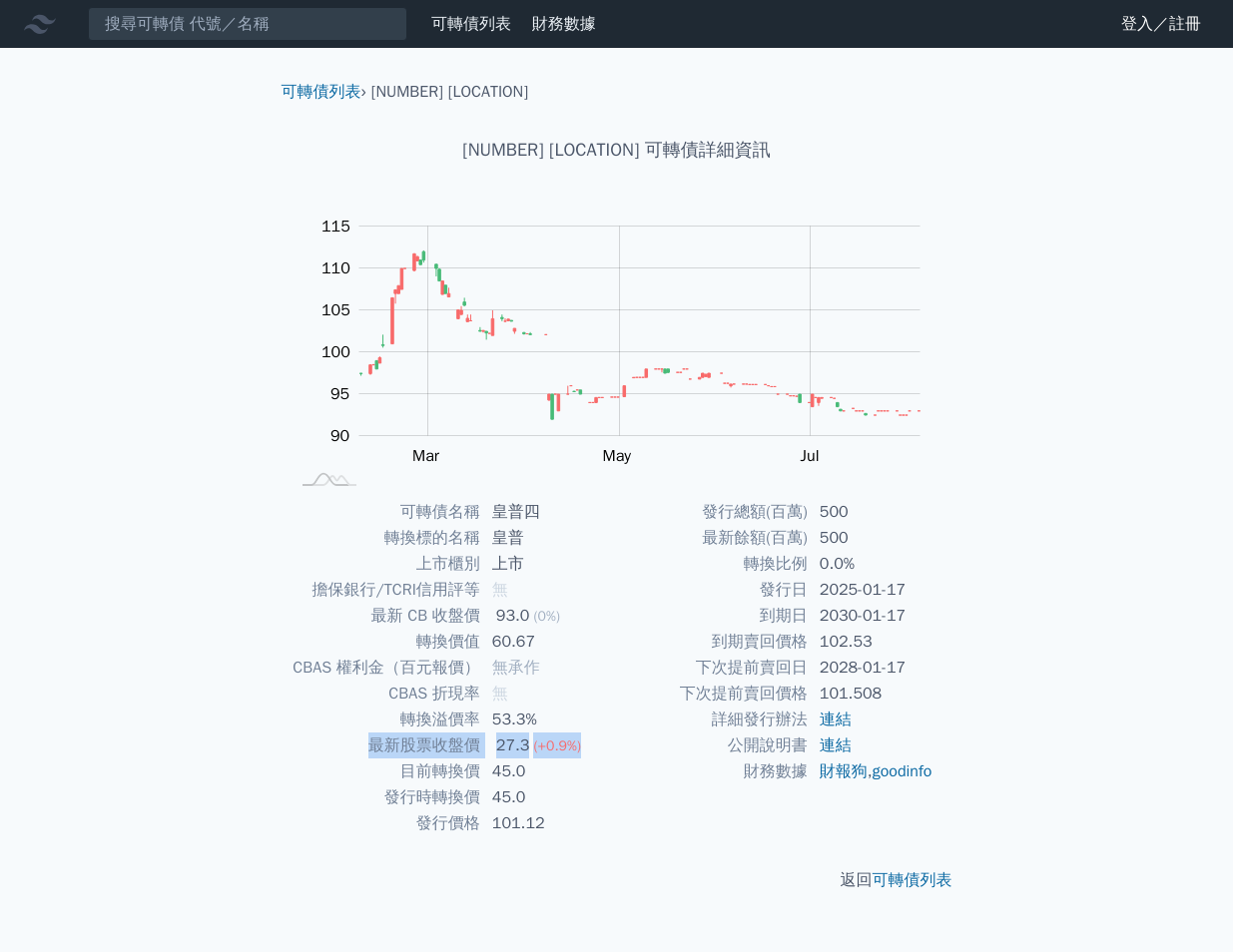 drag, startPoint x: 367, startPoint y: 744, endPoint x: 603, endPoint y: 741, distance: 236.01907 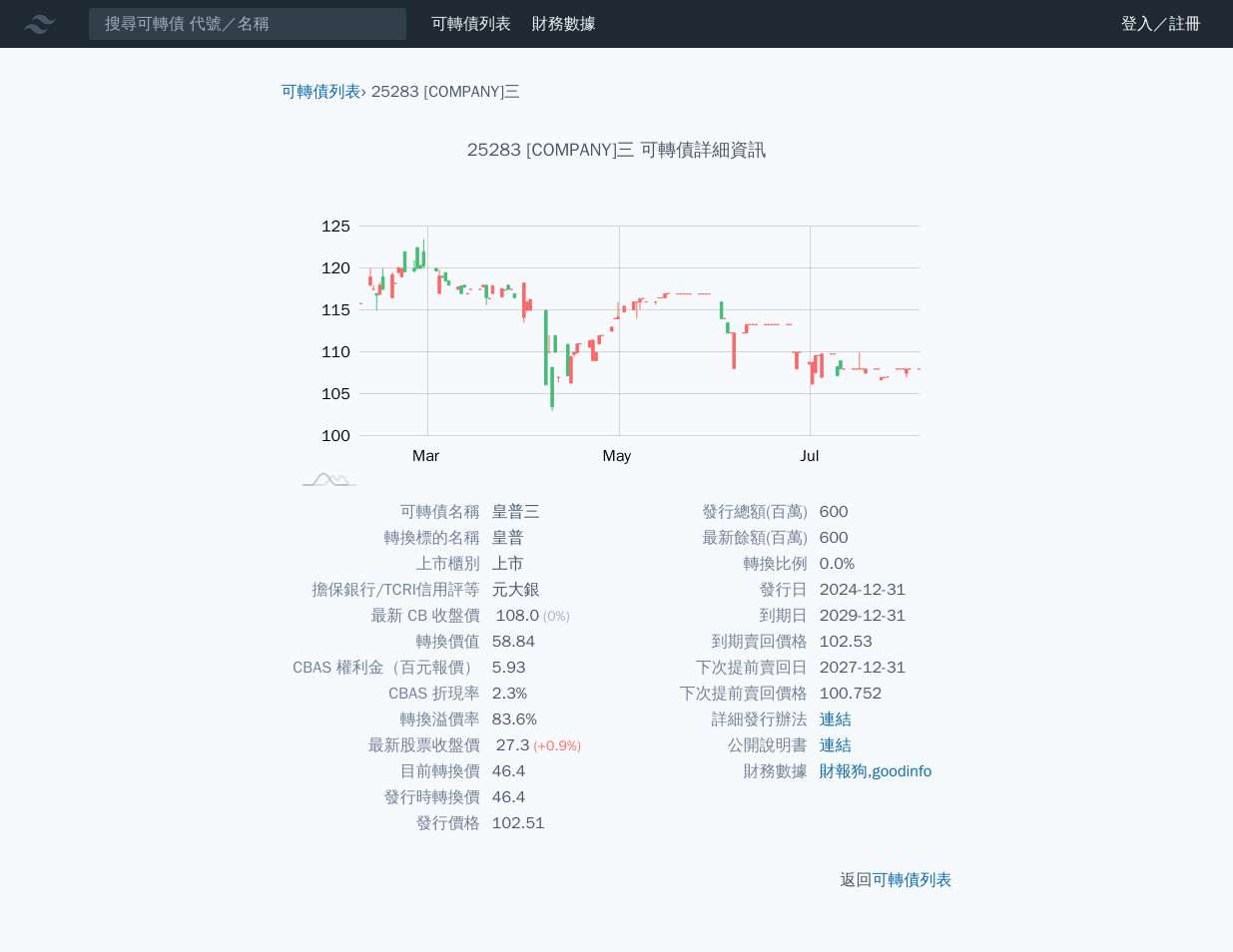 scroll, scrollTop: 0, scrollLeft: 0, axis: both 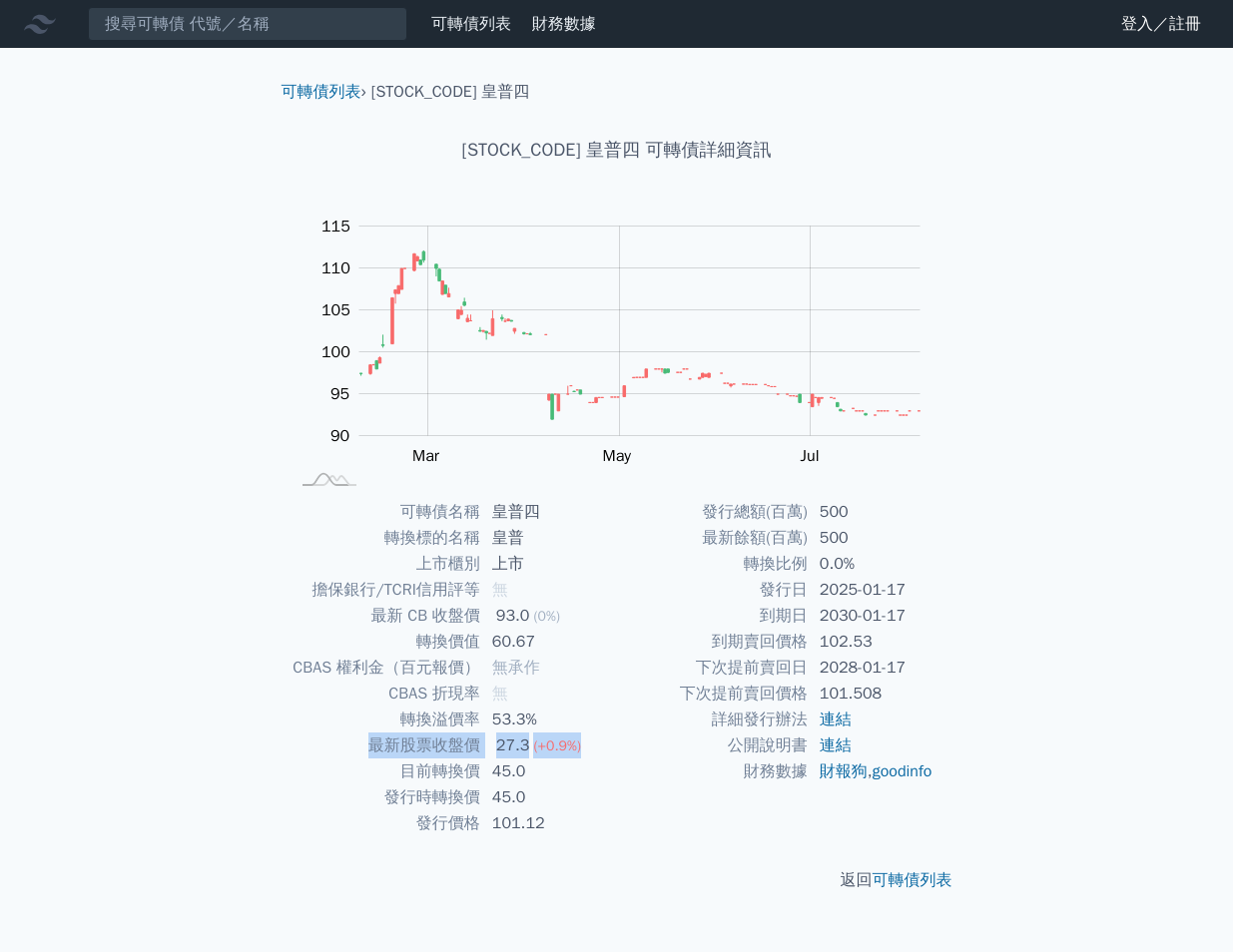 drag, startPoint x: 375, startPoint y: 742, endPoint x: 603, endPoint y: 756, distance: 228.42942 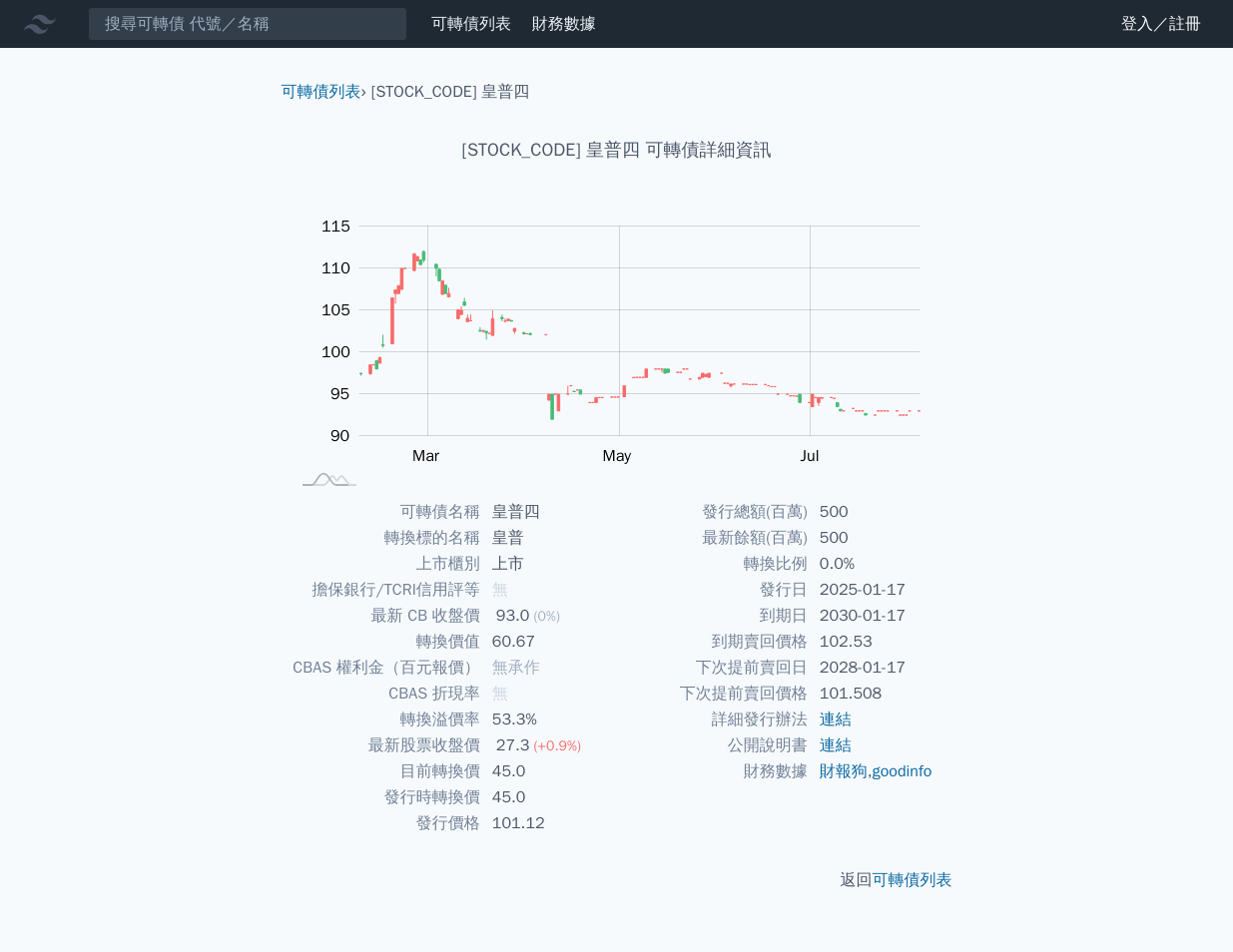 click on "最新 CB 收盤價" at bounding box center [384, 616] 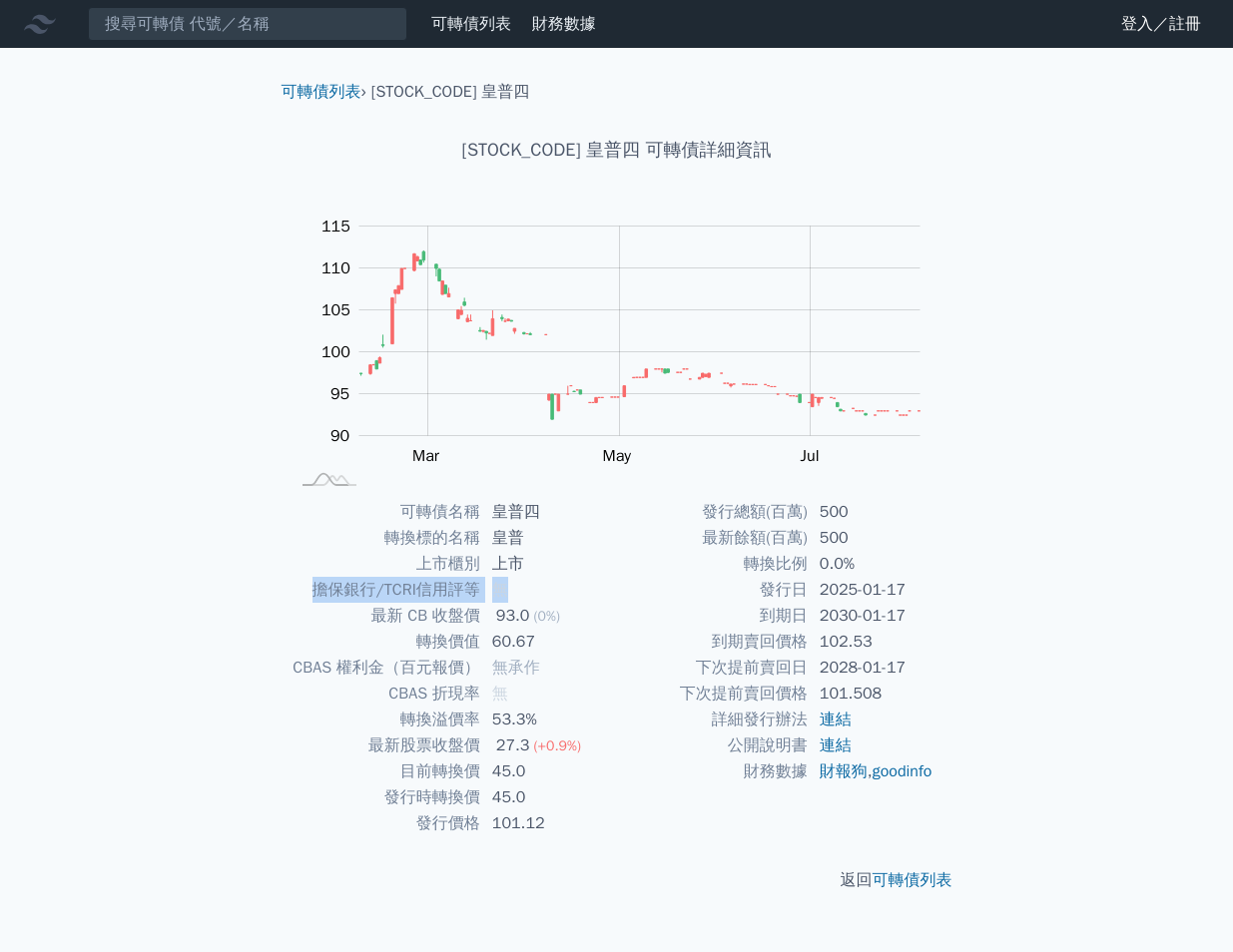 drag, startPoint x: 314, startPoint y: 592, endPoint x: 515, endPoint y: 592, distance: 201 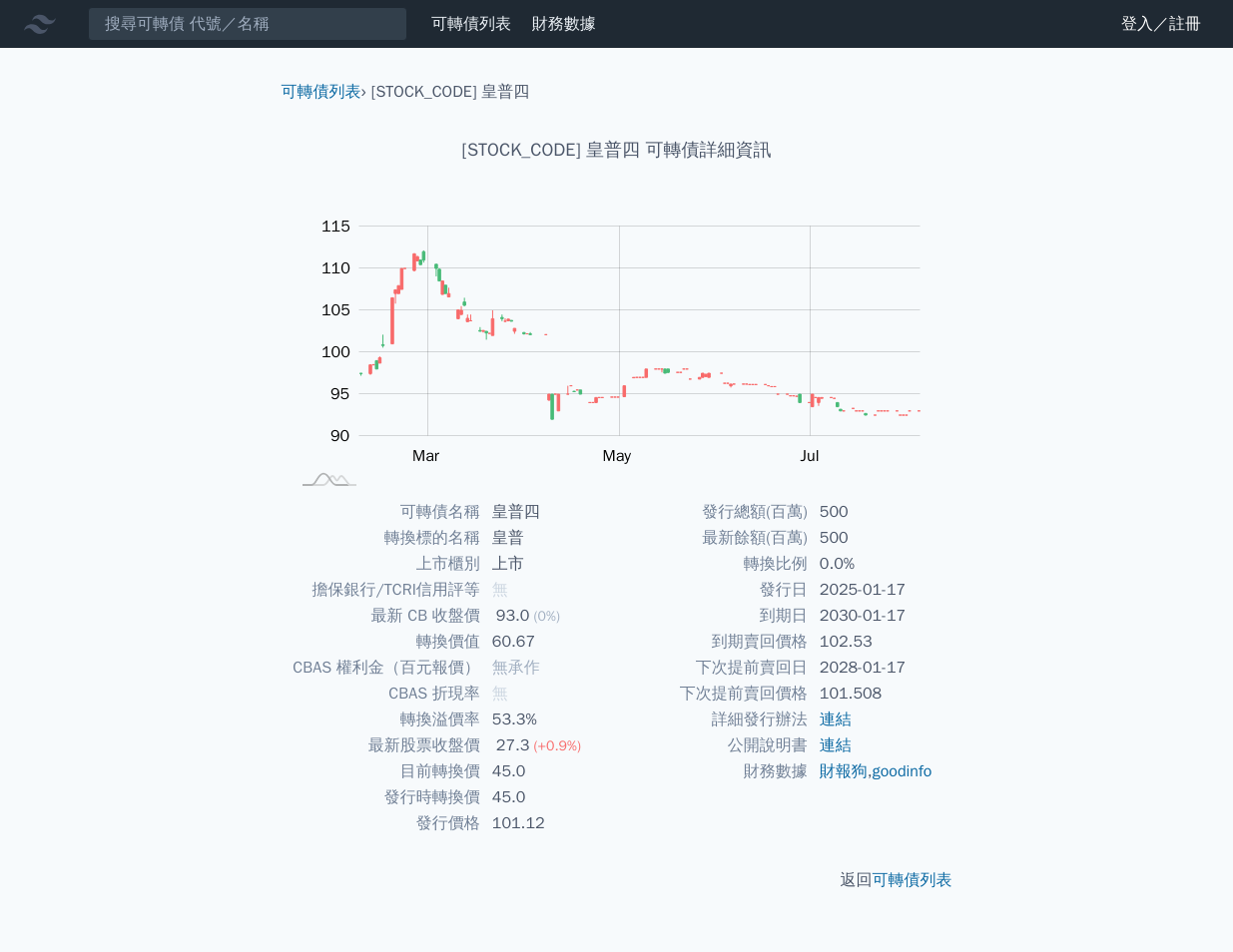 drag, startPoint x: 515, startPoint y: 592, endPoint x: 370, endPoint y: 651, distance: 156.54392 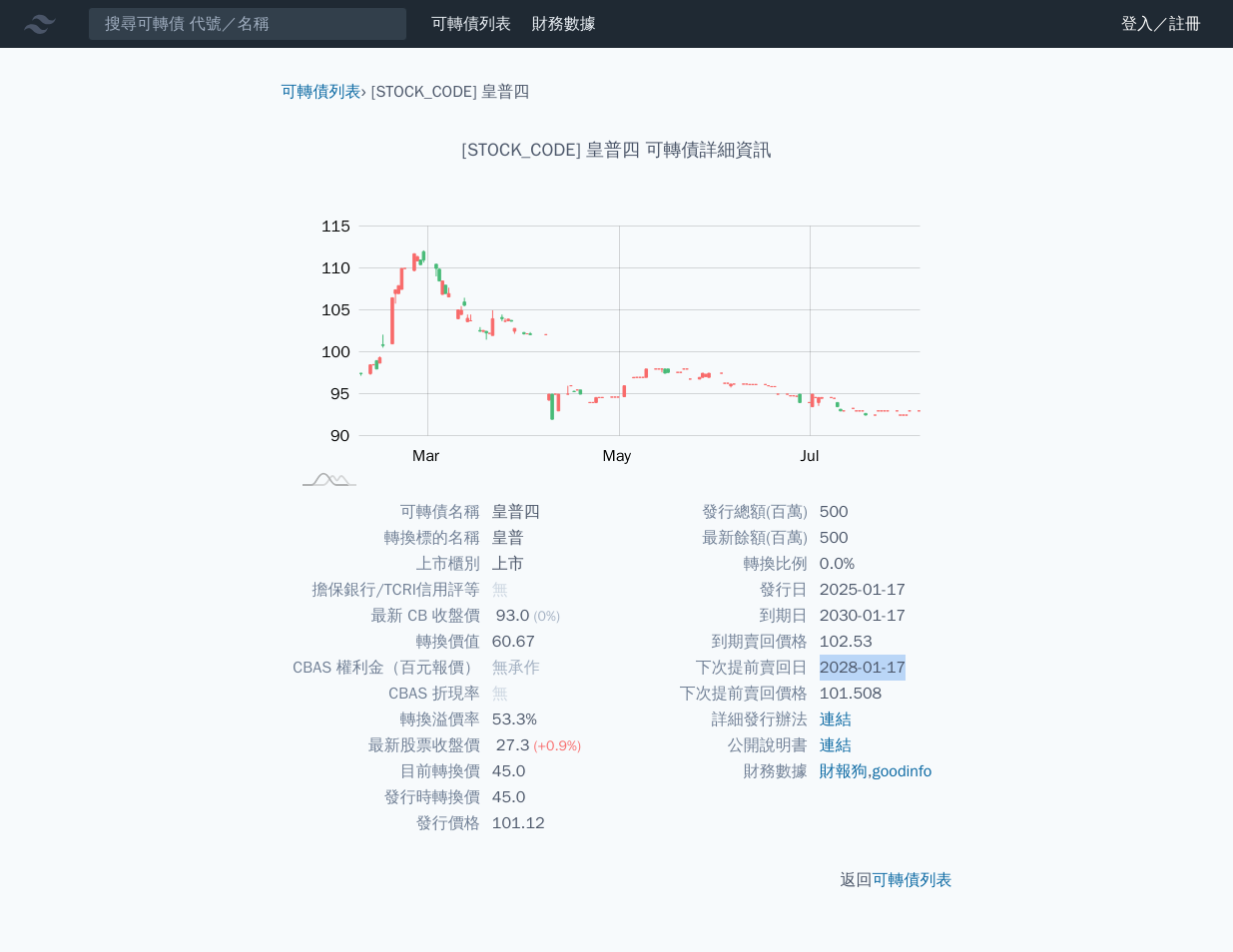 drag, startPoint x: 822, startPoint y: 667, endPoint x: 924, endPoint y: 666, distance: 102.0049 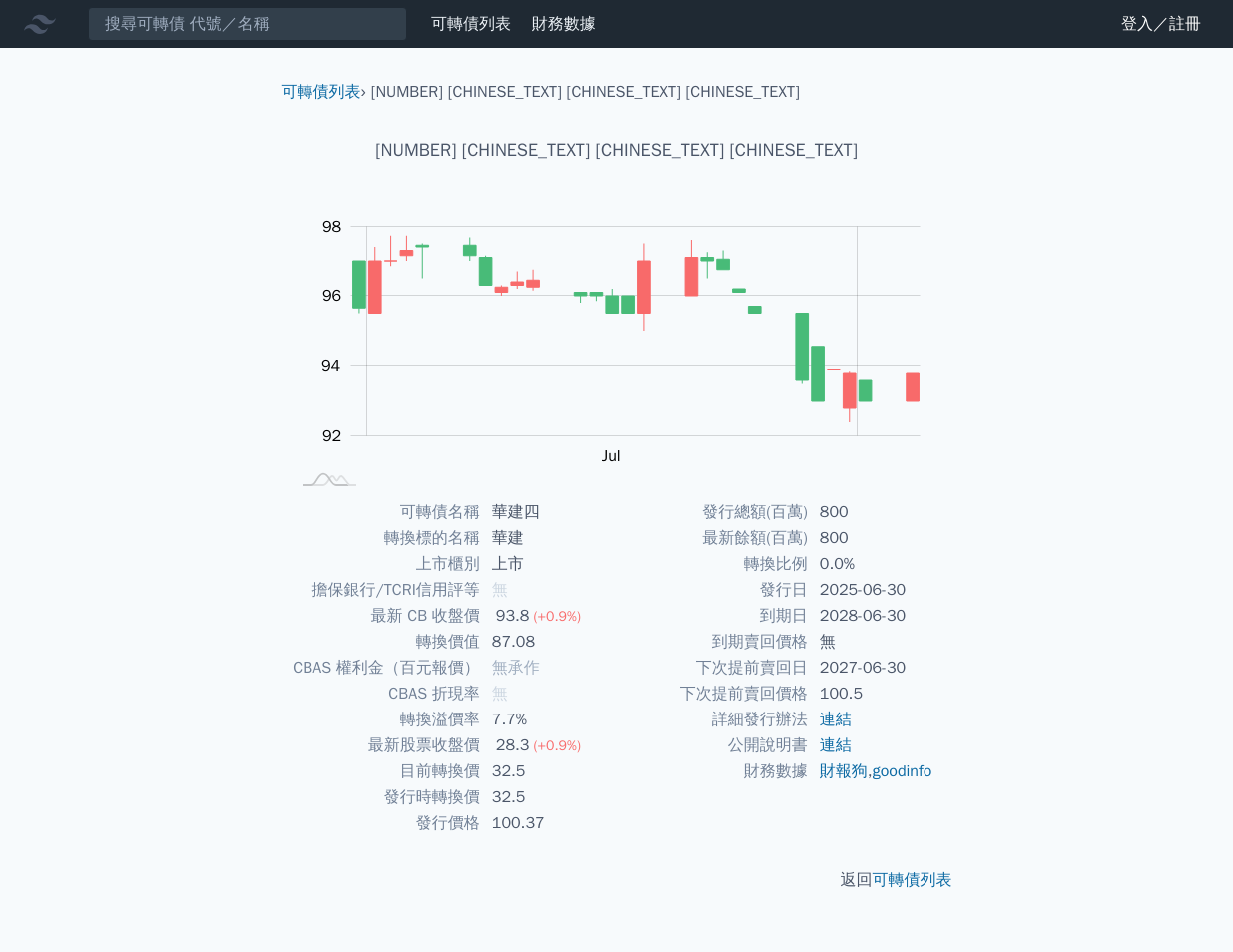 scroll, scrollTop: 0, scrollLeft: 0, axis: both 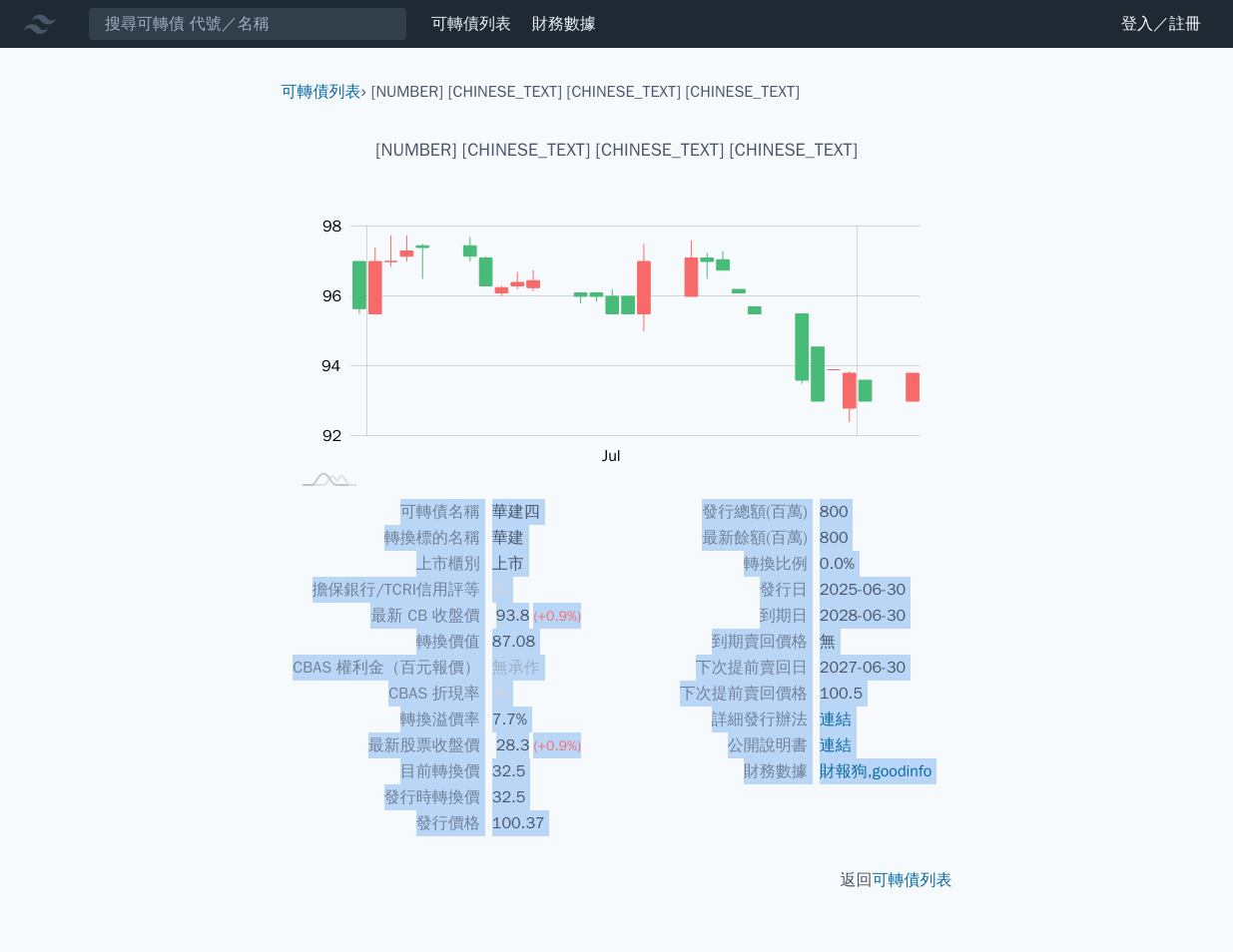 drag, startPoint x: 403, startPoint y: 513, endPoint x: 618, endPoint y: 849, distance: 398.89974 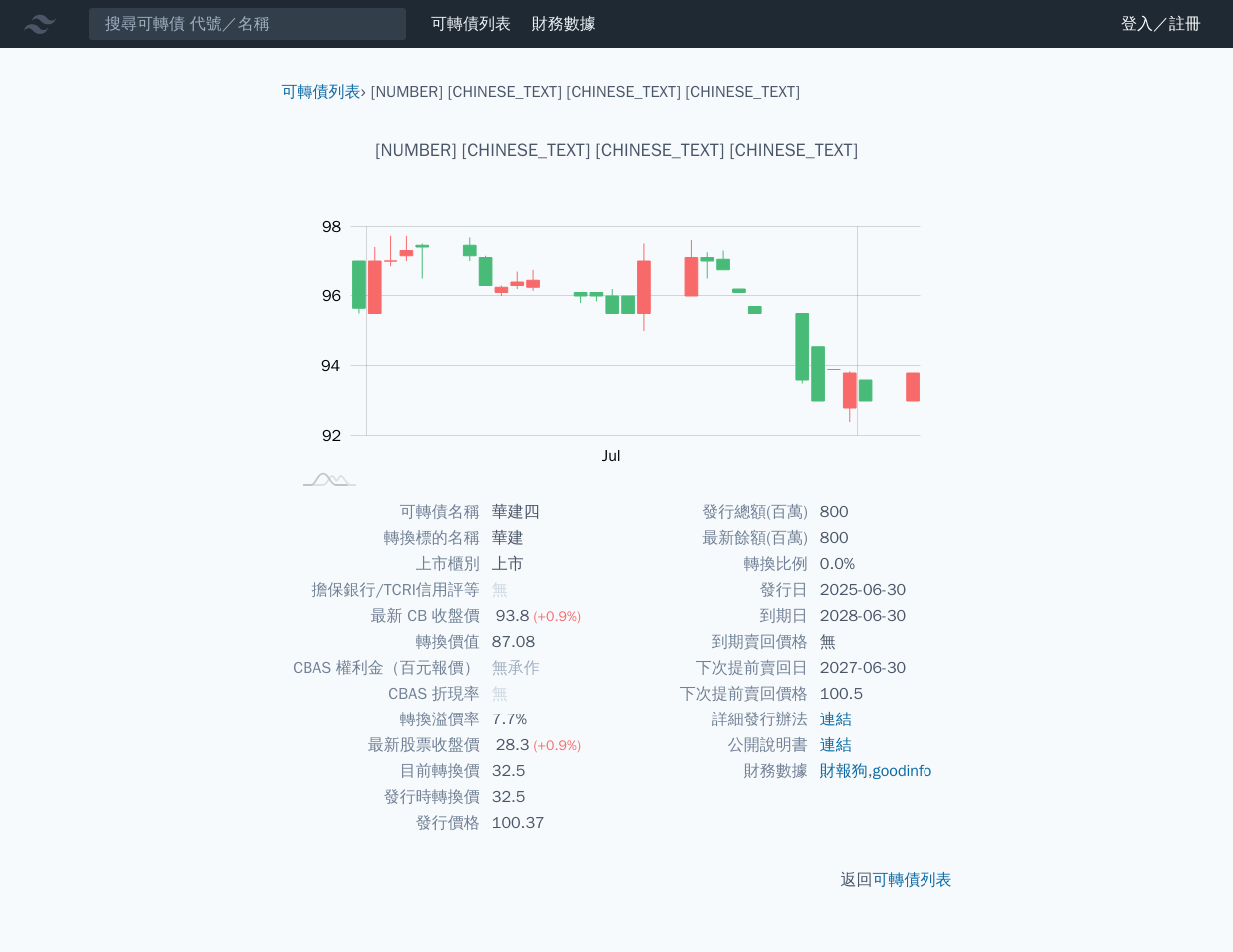 click on "到期賣回價格" at bounding box center [712, 642] 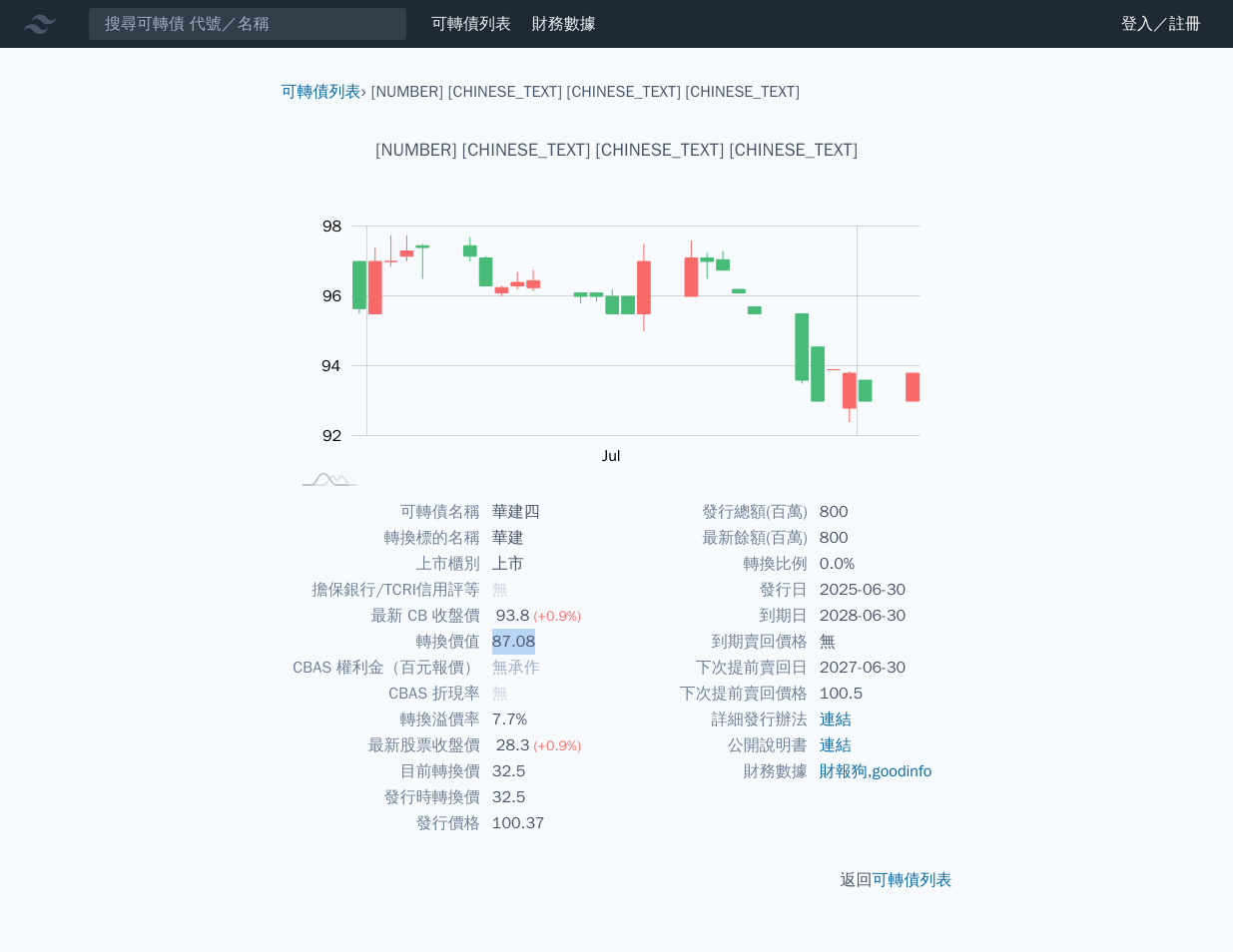 drag, startPoint x: 496, startPoint y: 639, endPoint x: 535, endPoint y: 639, distance: 39 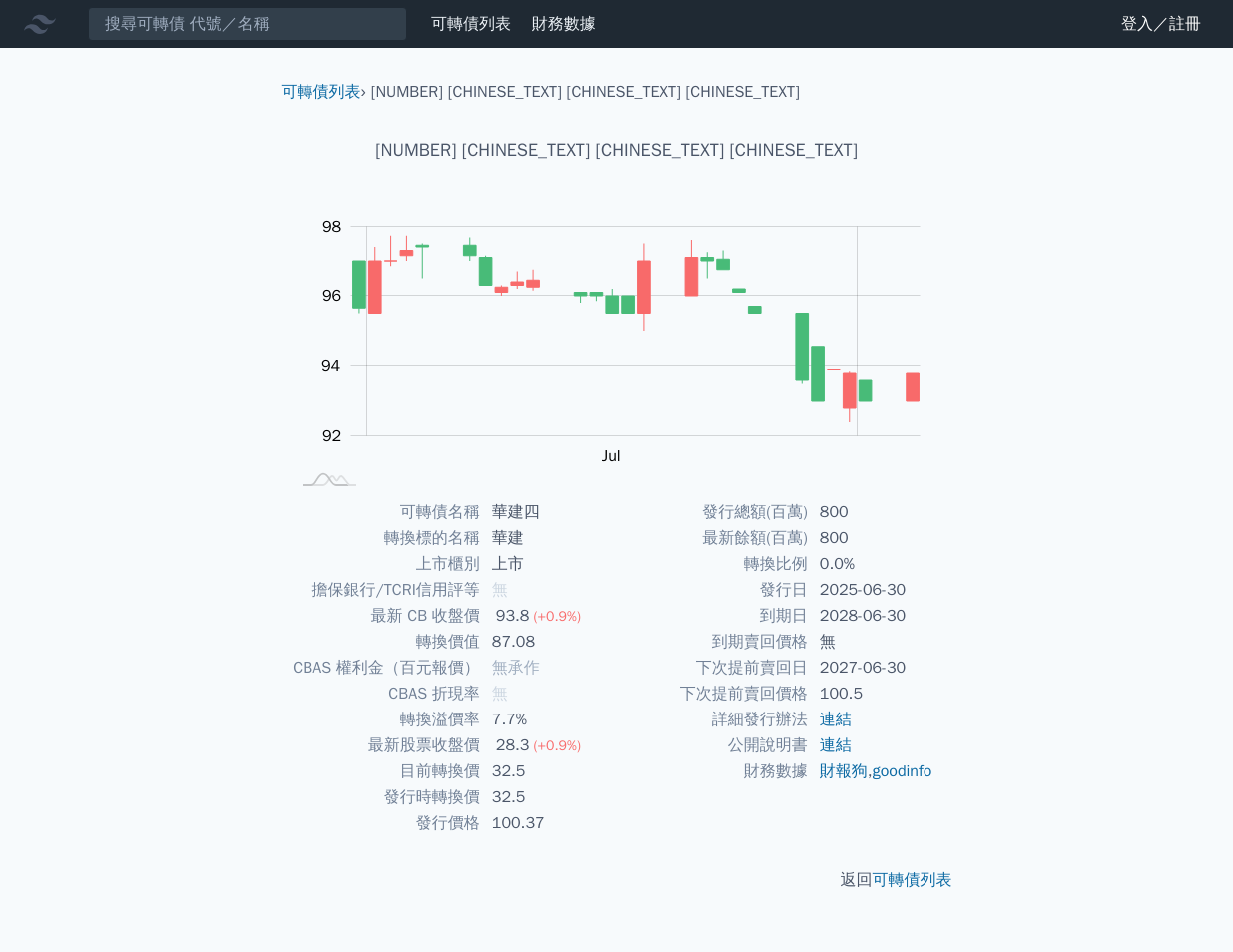 drag, startPoint x: 535, startPoint y: 639, endPoint x: 397, endPoint y: 639, distance: 138 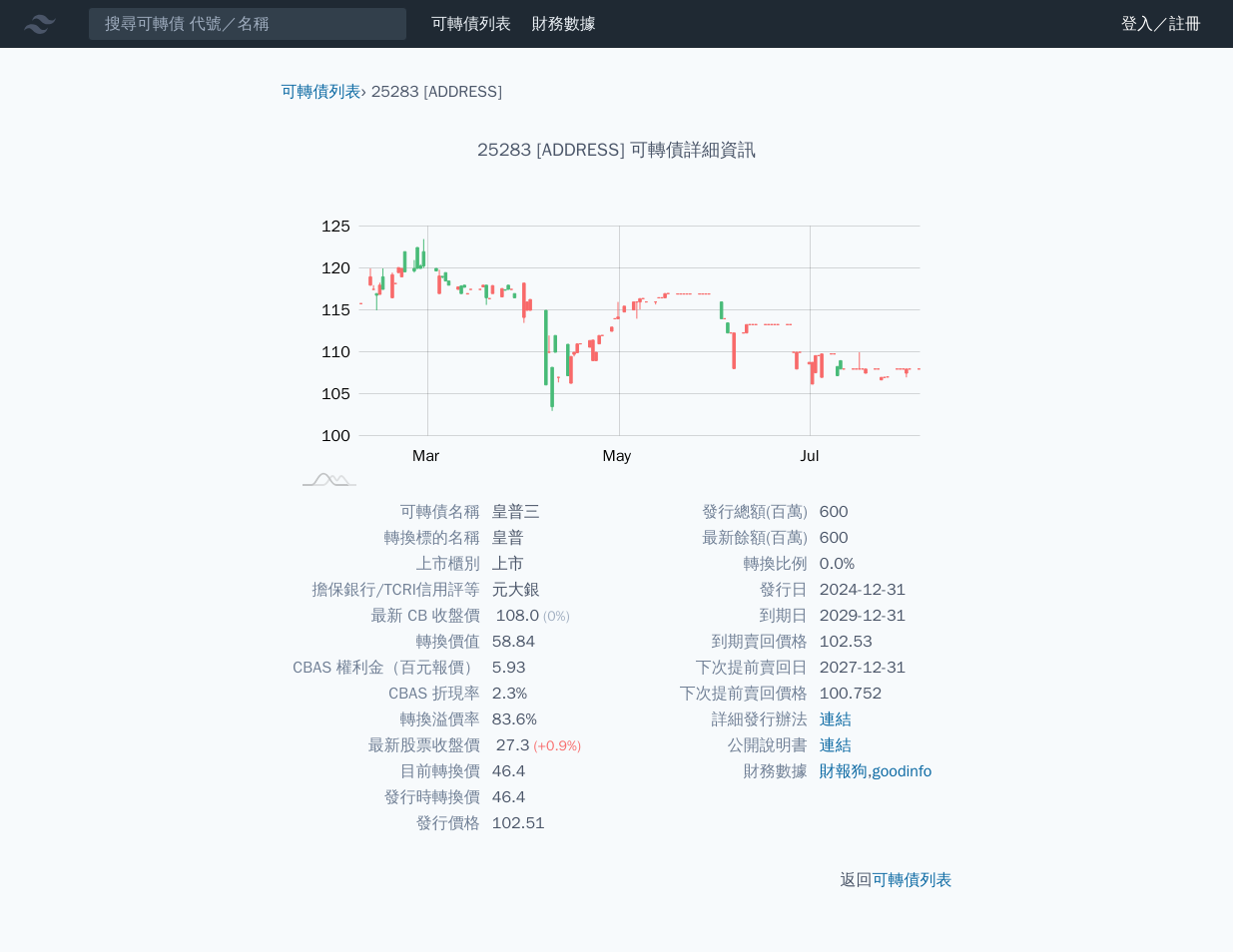 scroll, scrollTop: 0, scrollLeft: 0, axis: both 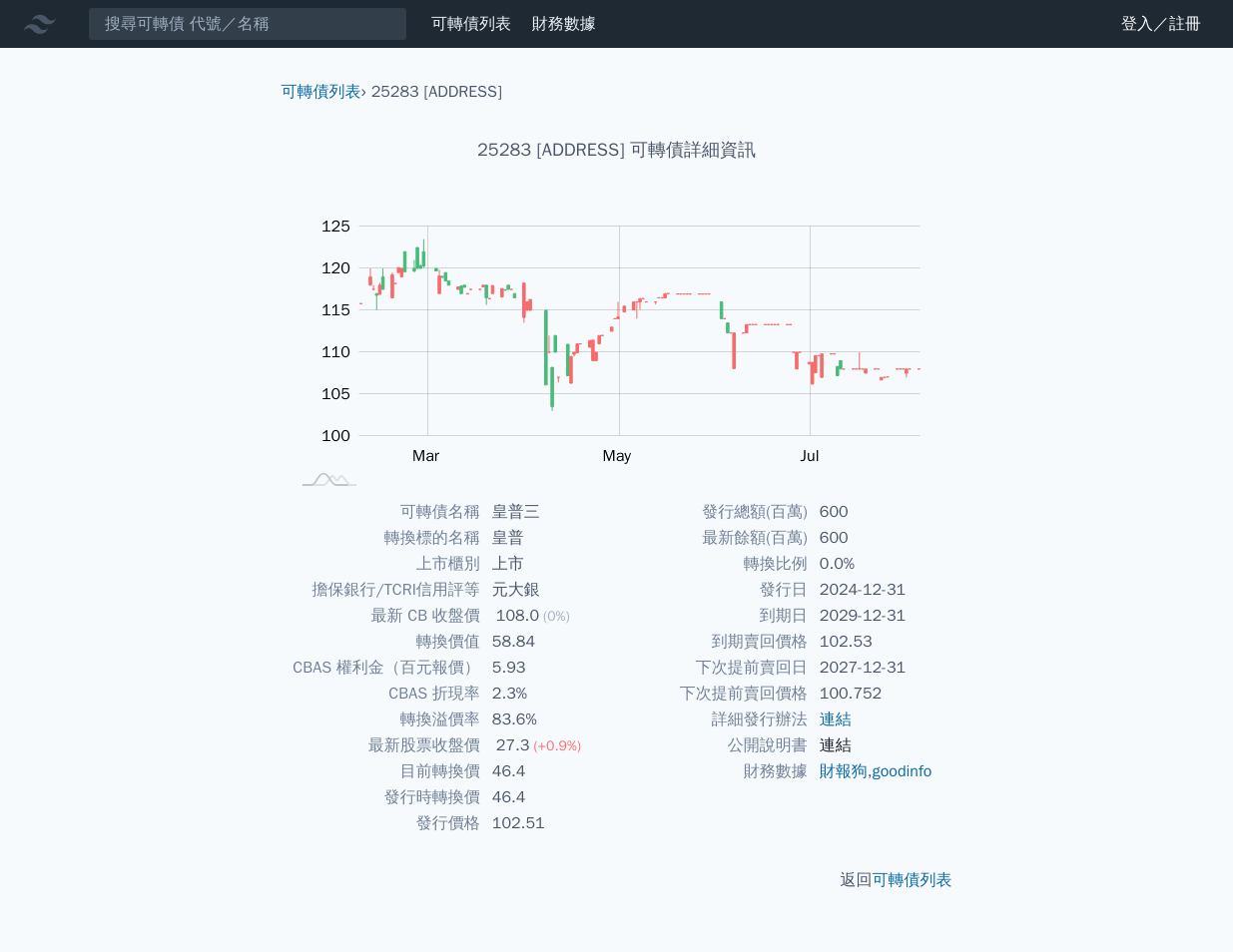 click on "連結" at bounding box center (836, 745) 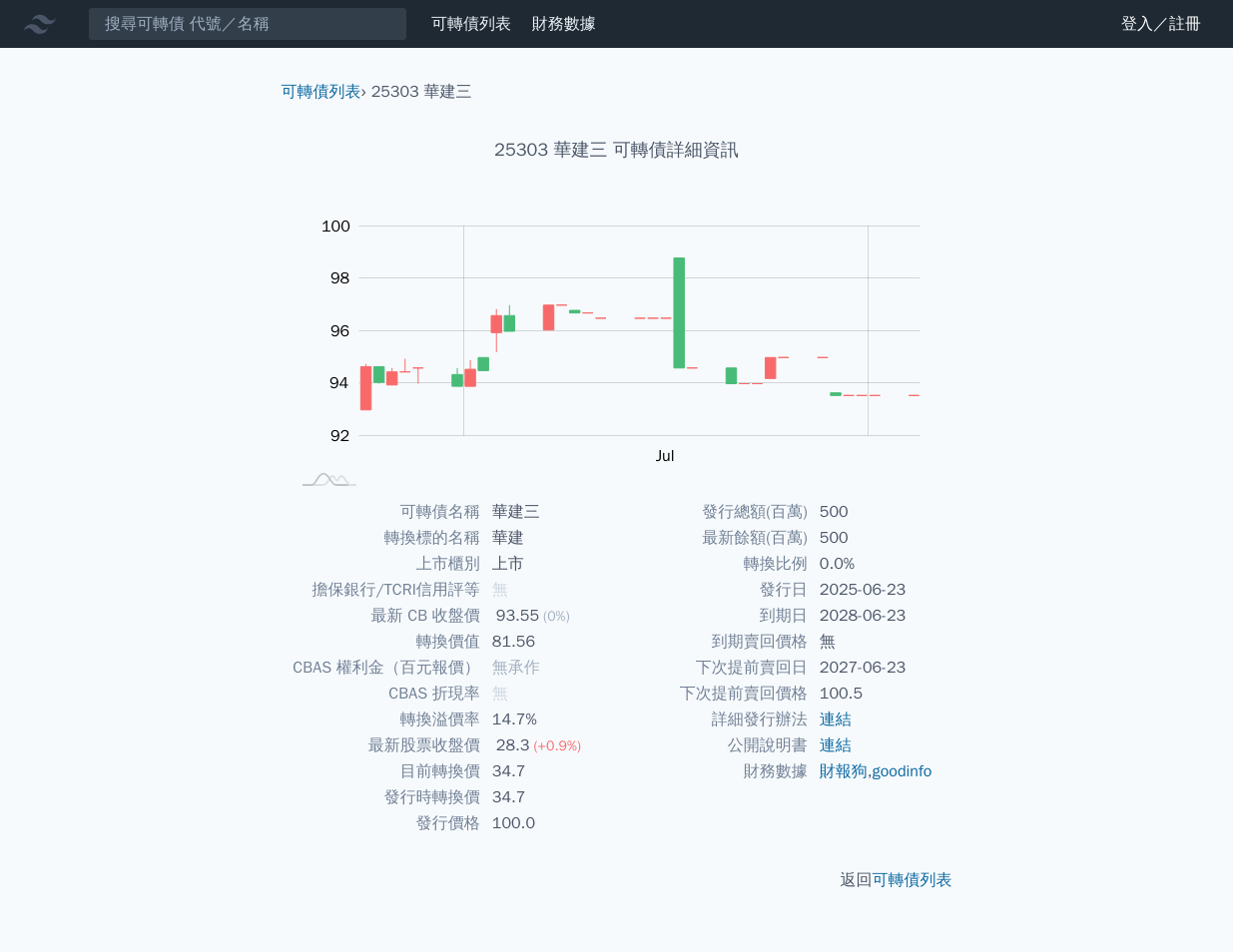 scroll, scrollTop: 0, scrollLeft: 0, axis: both 